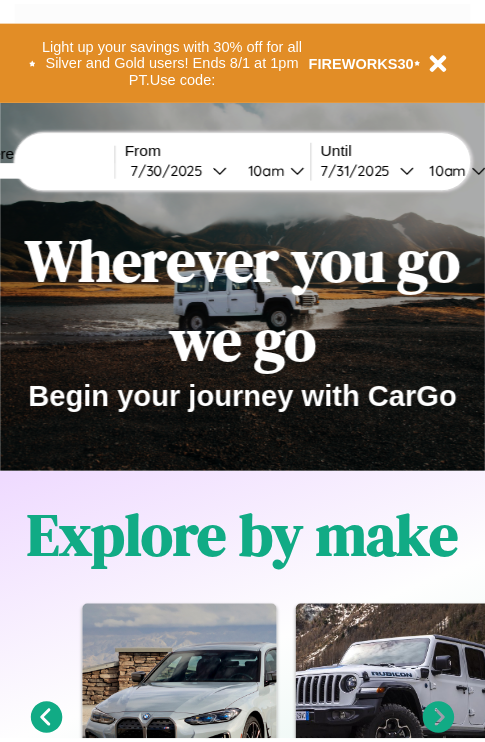 scroll, scrollTop: 0, scrollLeft: 0, axis: both 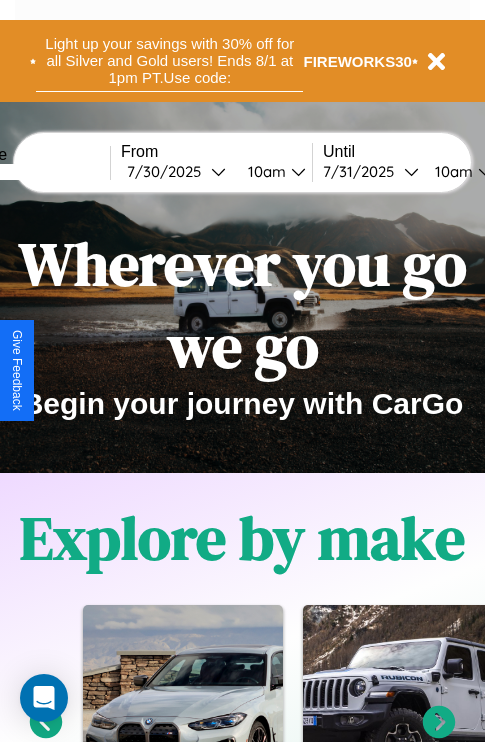 click on "Light up your savings with 30% off for all Silver and Gold users! Ends 8/1 at 1pm PT.  Use code:" at bounding box center (169, 61) 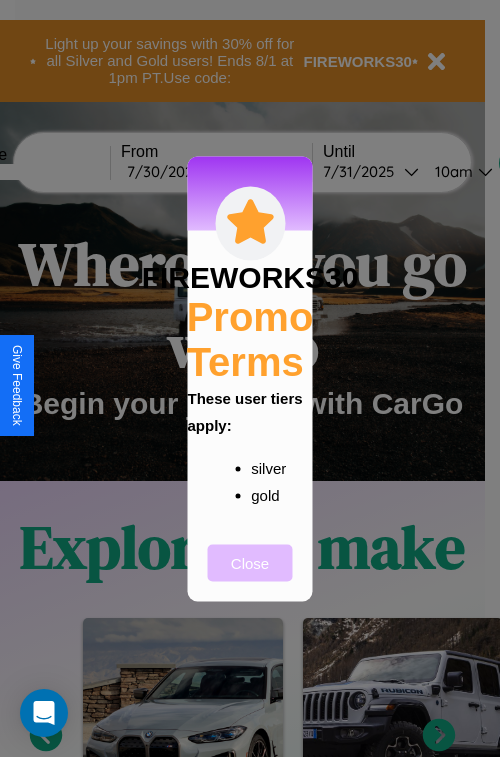 click on "Close" at bounding box center [250, 562] 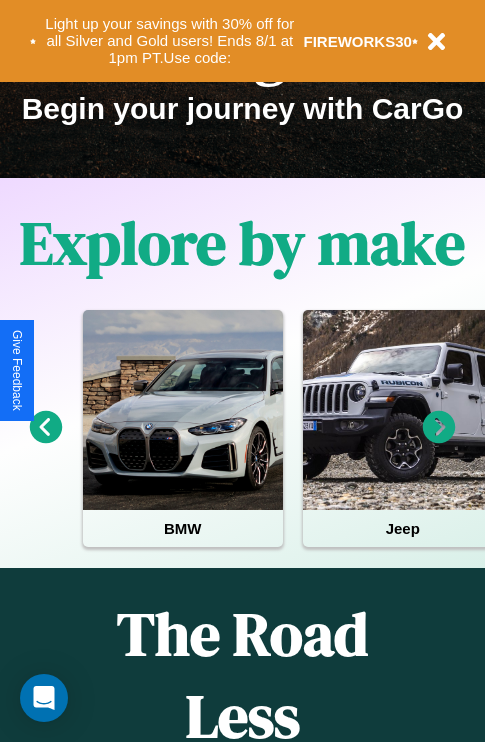 scroll, scrollTop: 308, scrollLeft: 0, axis: vertical 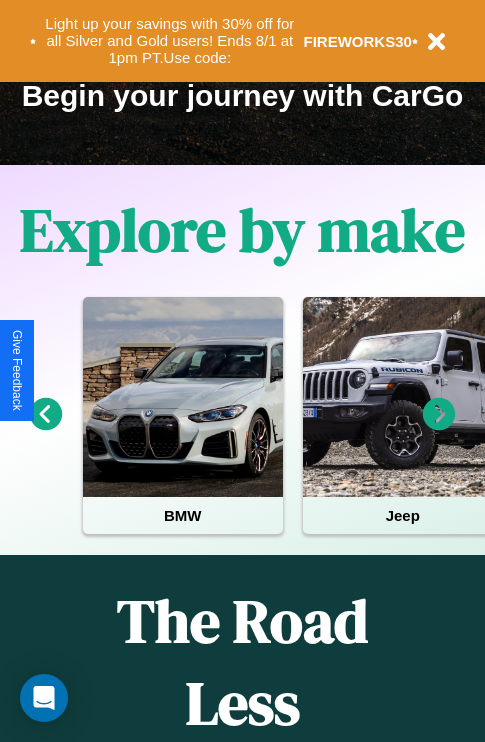 click 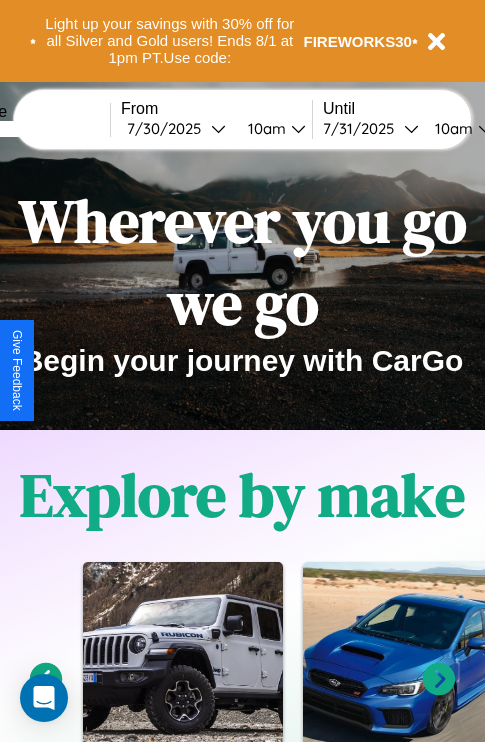 scroll, scrollTop: 0, scrollLeft: 0, axis: both 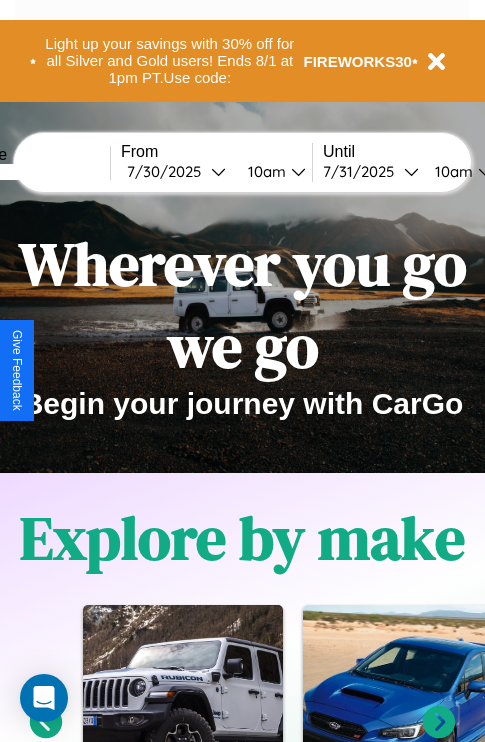 click at bounding box center (35, 172) 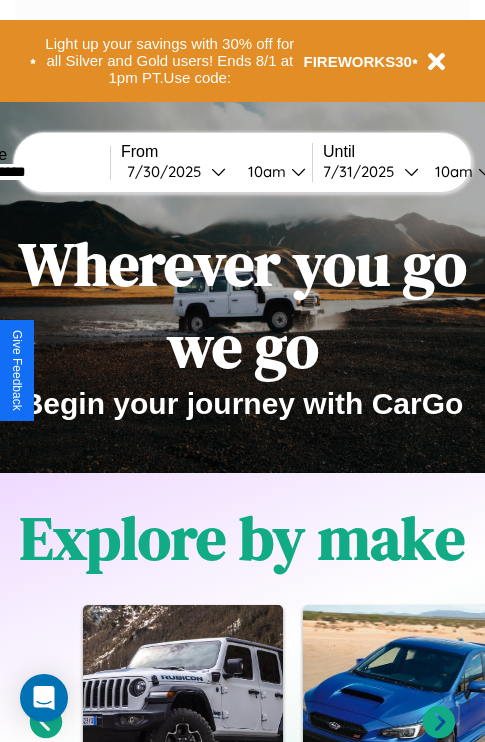 type on "**********" 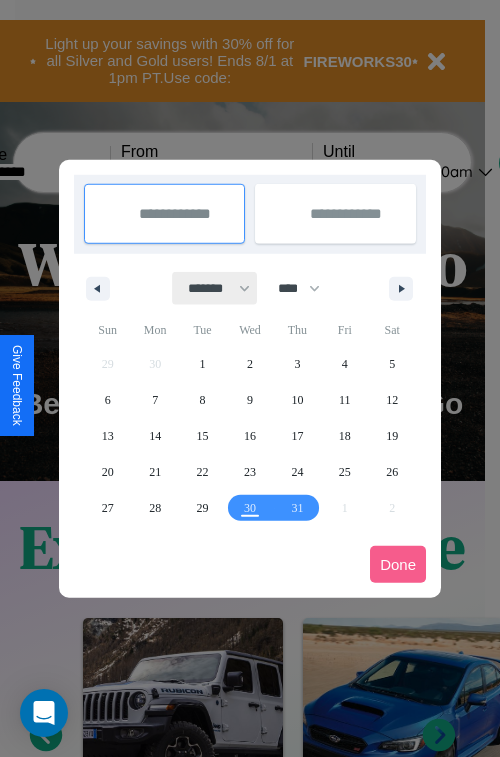 click on "******* ******** ***** ***** *** **** **** ****** ********* ******* ******** ********" at bounding box center [215, 288] 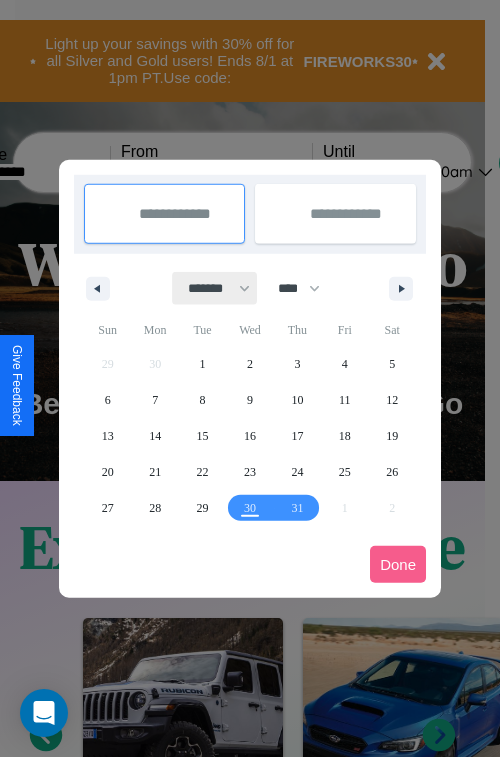 select on "**" 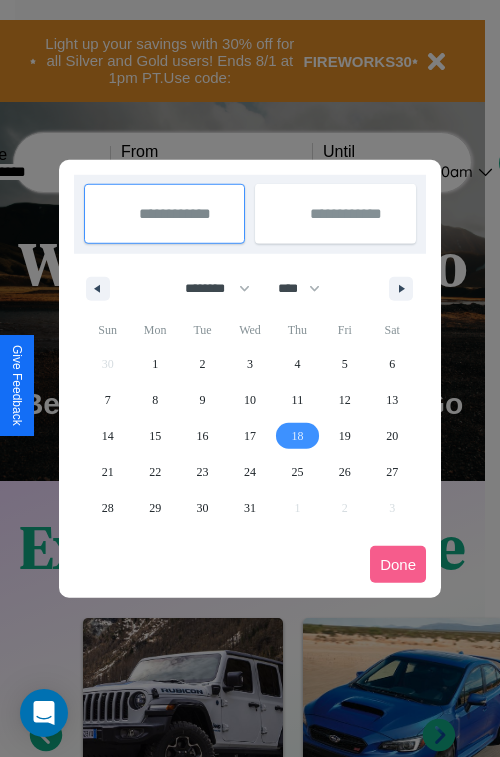 click on "18" at bounding box center (297, 436) 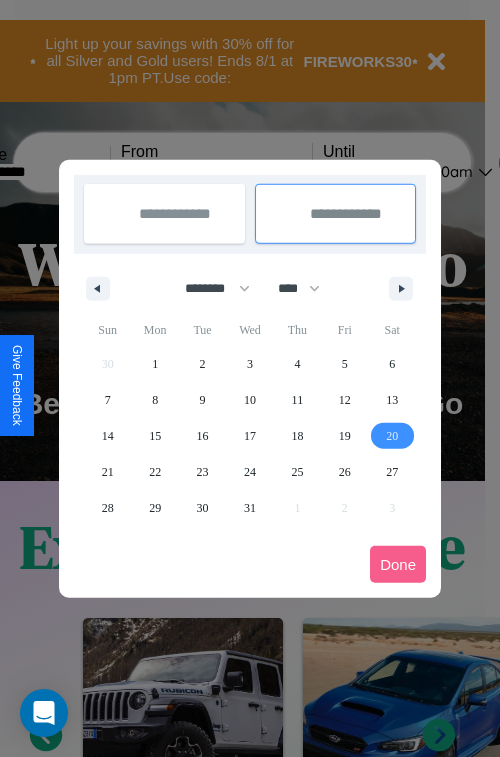 click on "20" at bounding box center [392, 436] 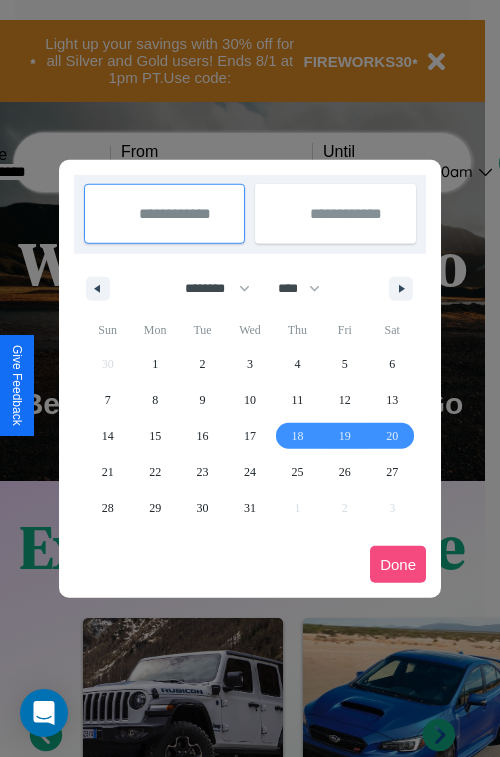 click on "Done" at bounding box center (398, 564) 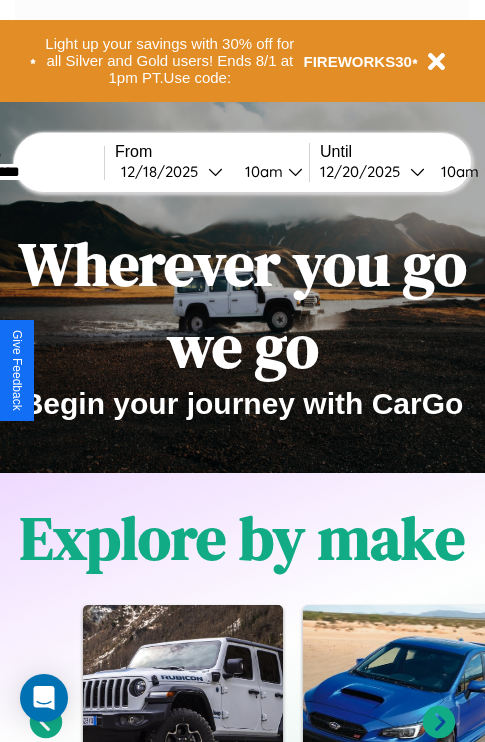 scroll, scrollTop: 0, scrollLeft: 82, axis: horizontal 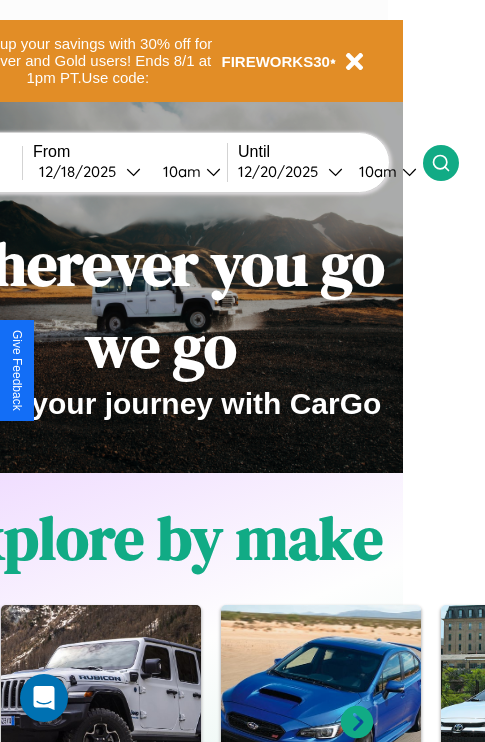 click 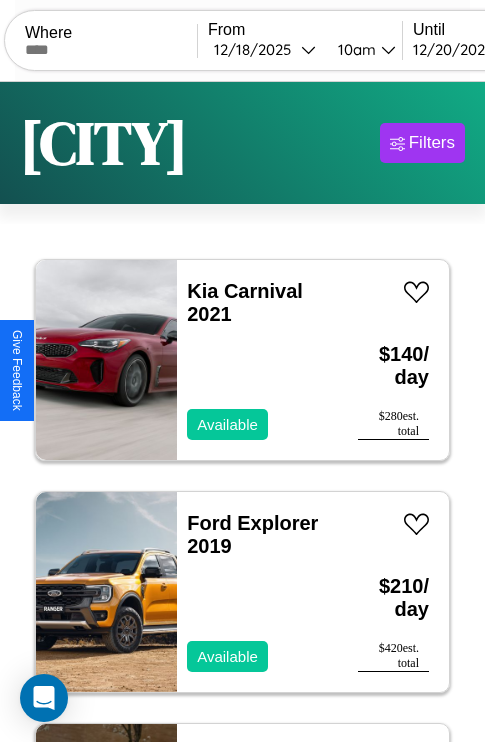 scroll, scrollTop: 66, scrollLeft: 0, axis: vertical 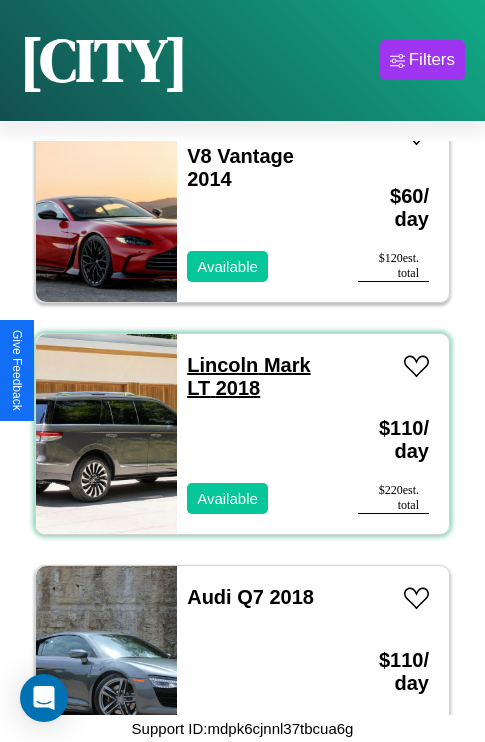 click on "Lincoln   Mark LT   2018" at bounding box center [248, 376] 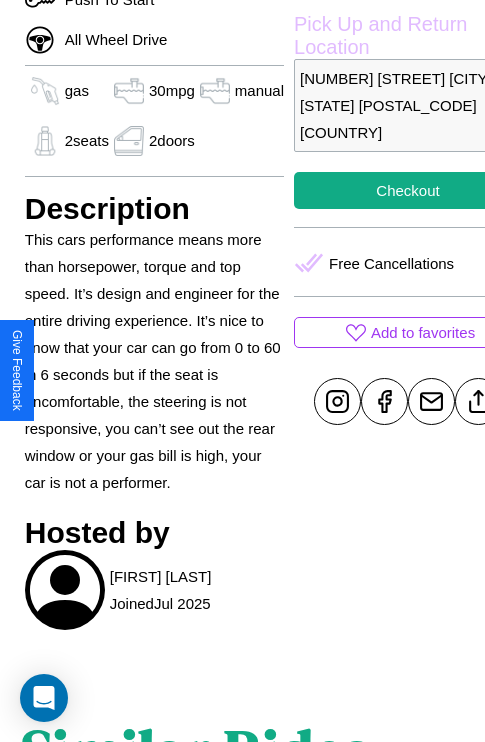 scroll, scrollTop: 643, scrollLeft: 48, axis: both 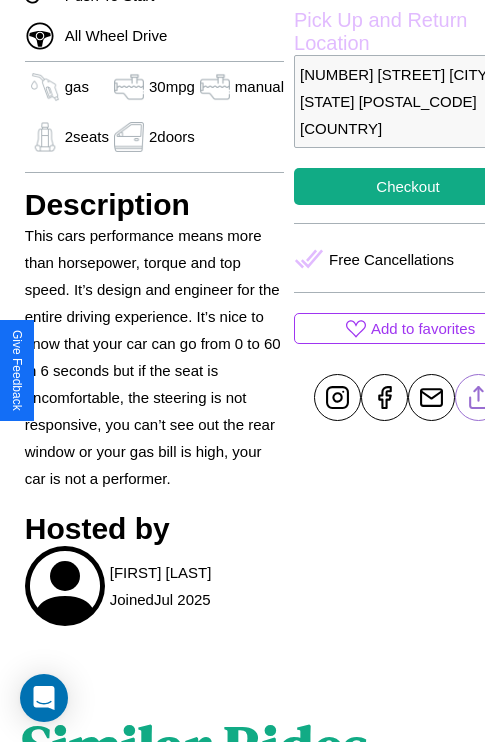 click 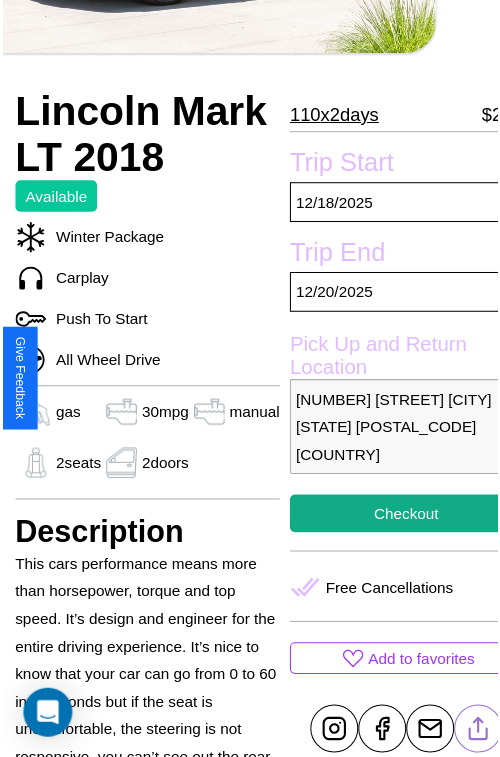 scroll, scrollTop: 154, scrollLeft: 68, axis: both 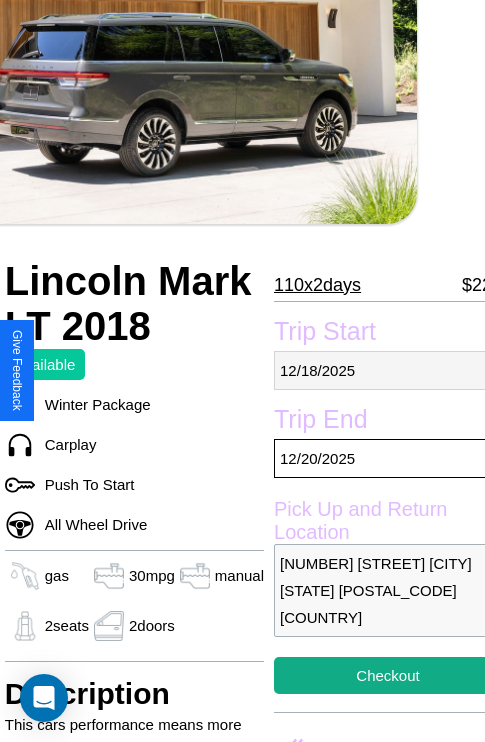 click on "[MM] / [DD] / [YYYY]" at bounding box center [388, 370] 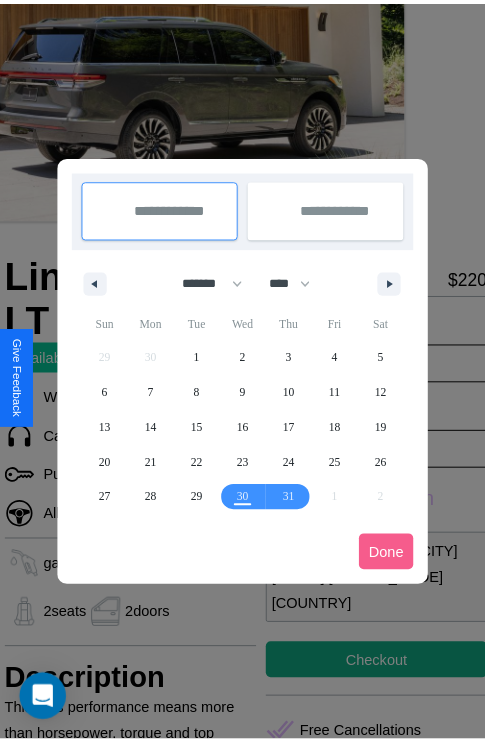 scroll, scrollTop: 0, scrollLeft: 68, axis: horizontal 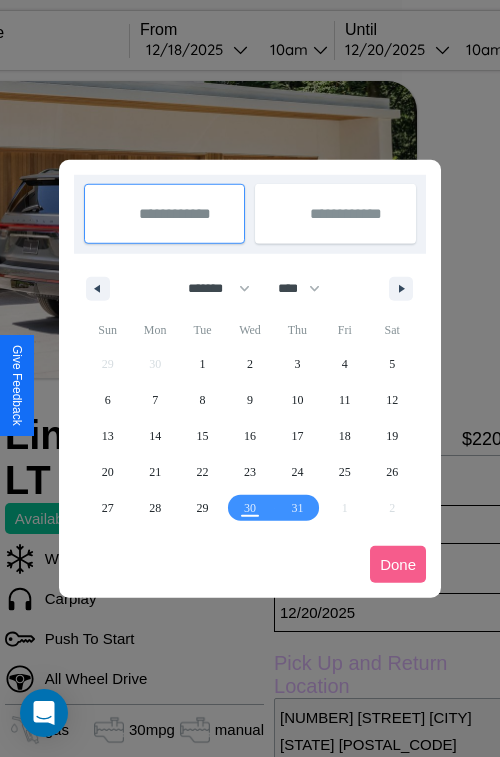 click at bounding box center [250, 378] 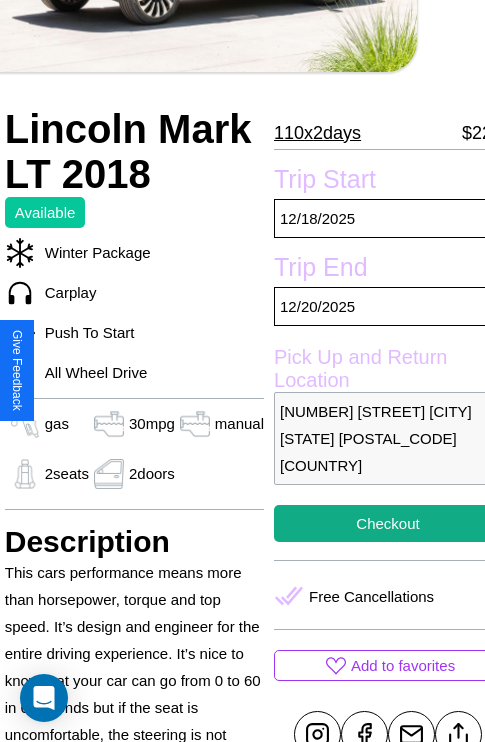 scroll, scrollTop: 432, scrollLeft: 68, axis: both 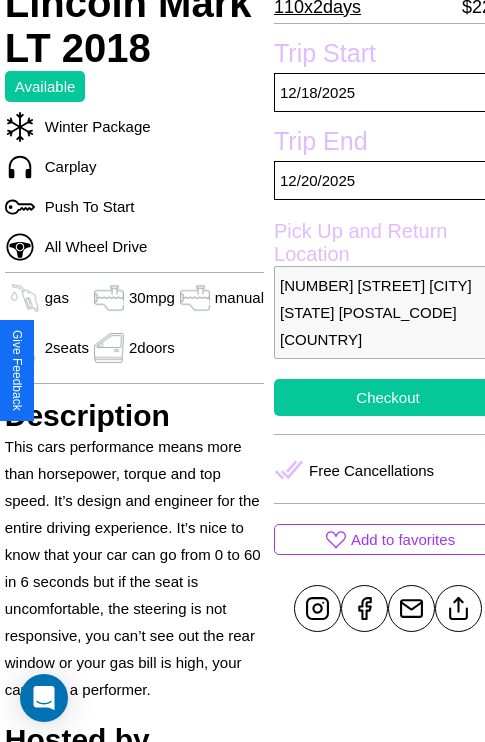 click on "Checkout" at bounding box center (388, 397) 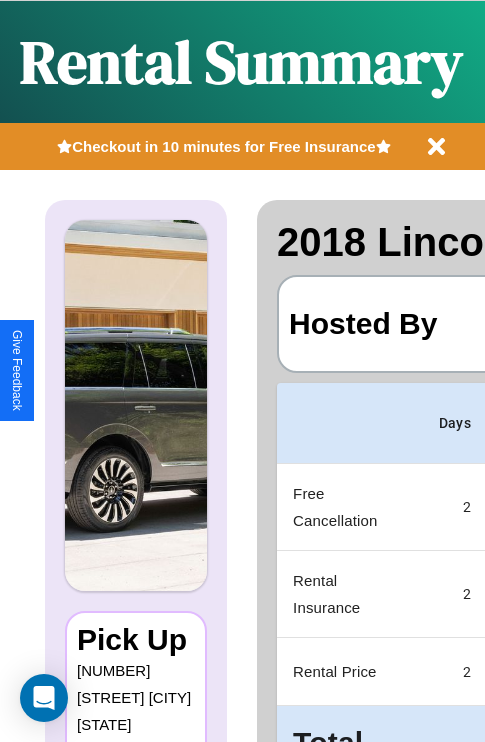 scroll, scrollTop: 0, scrollLeft: 383, axis: horizontal 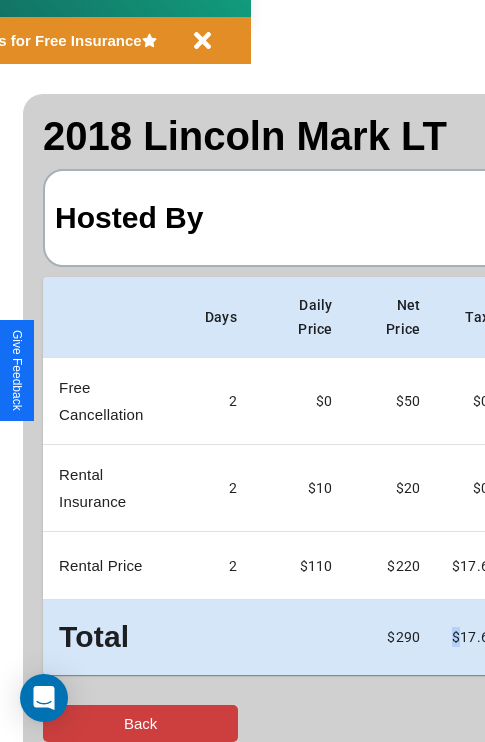 click on "Back" at bounding box center (140, 723) 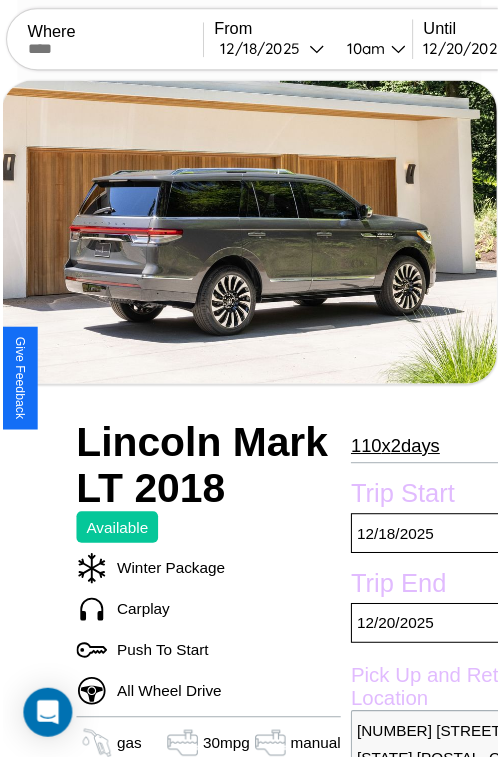 scroll, scrollTop: 154, scrollLeft: 68, axis: both 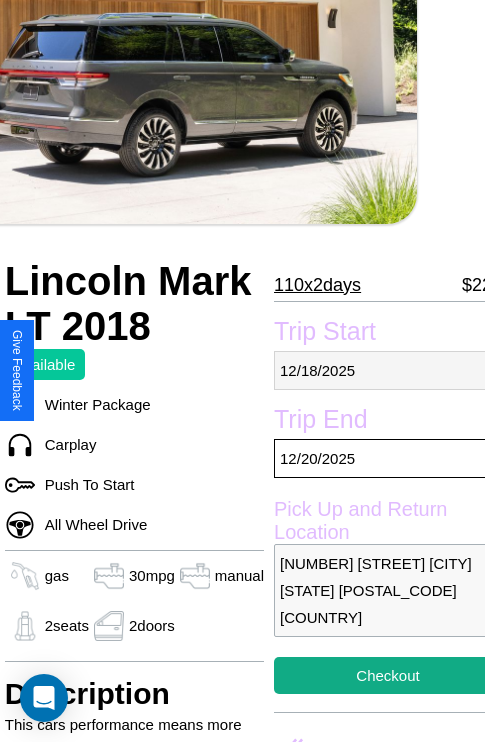 click on "[MM] / [DD] / [YYYY]" at bounding box center [388, 370] 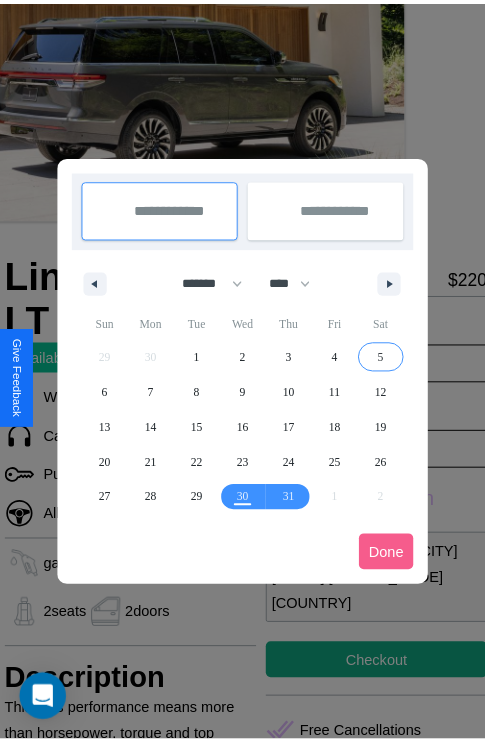 scroll, scrollTop: 0, scrollLeft: 68, axis: horizontal 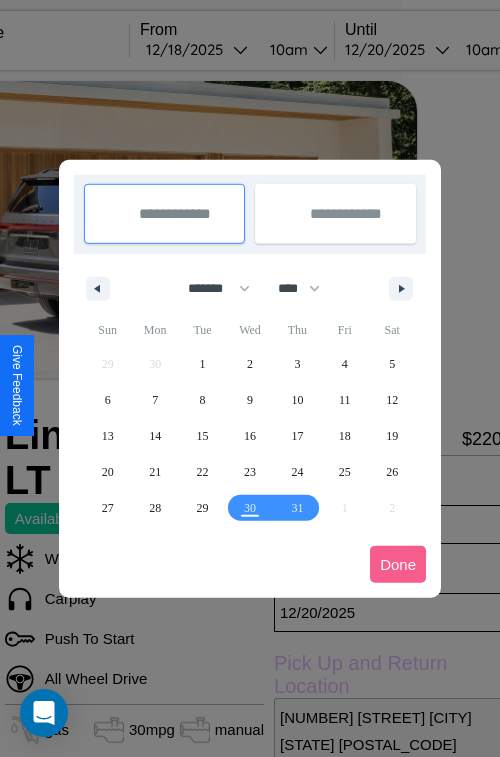 click at bounding box center [250, 378] 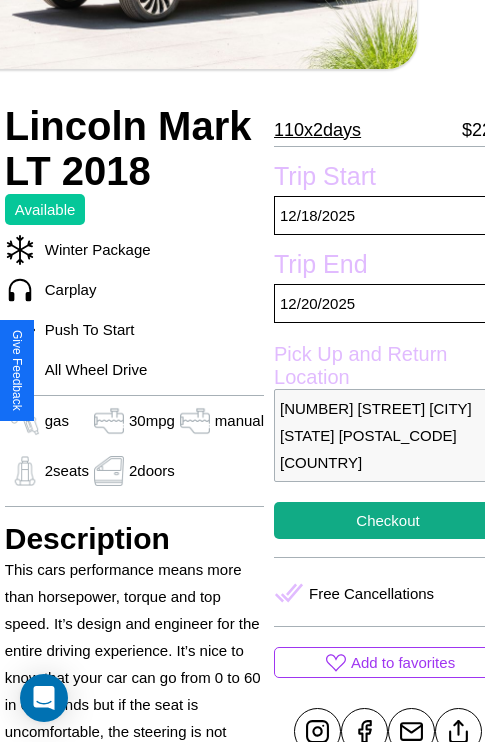scroll, scrollTop: 360, scrollLeft: 68, axis: both 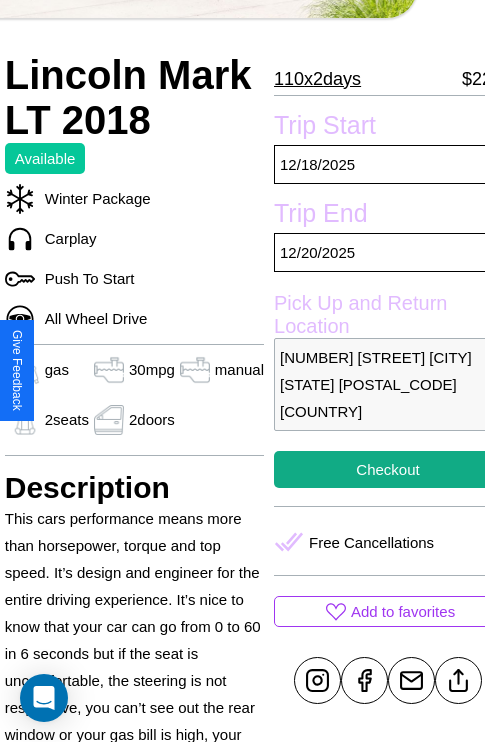 click on "[NUMBER] [STREET] [CITY] [STATE] [POSTAL_CODE] [COUNTRY]" at bounding box center (388, 384) 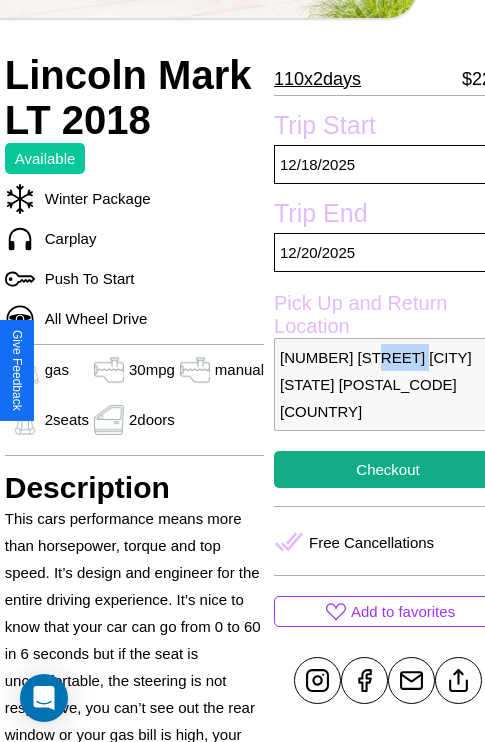 click on "[NUMBER] [STREET] [CITY] [STATE] [POSTAL_CODE] [COUNTRY]" at bounding box center [388, 384] 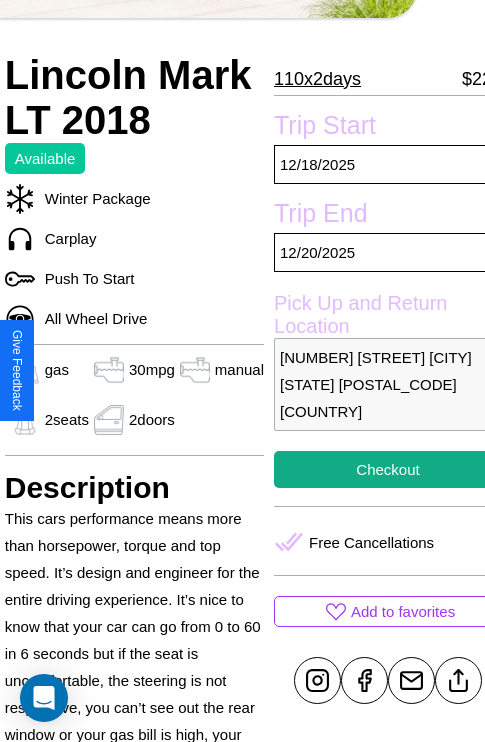 click on "[NUMBER] [STREET] [CITY] [STATE] [POSTAL_CODE] [COUNTRY]" at bounding box center (388, 384) 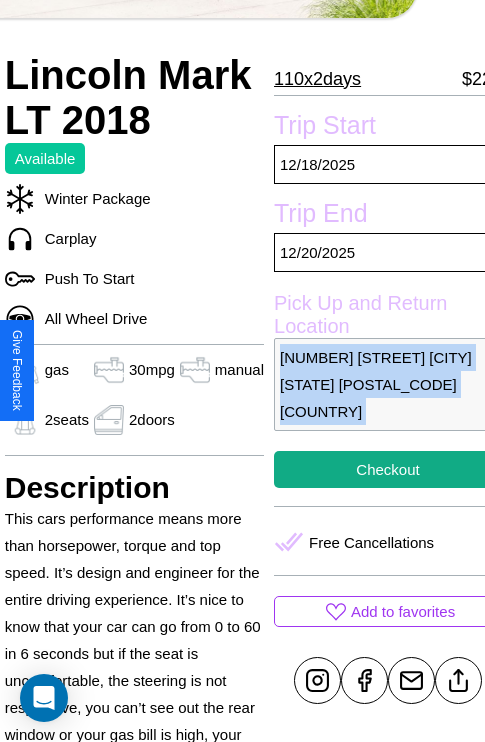 click on "[NUMBER] [STREET] [CITY] [STATE] [POSTAL_CODE] [COUNTRY]" at bounding box center [388, 384] 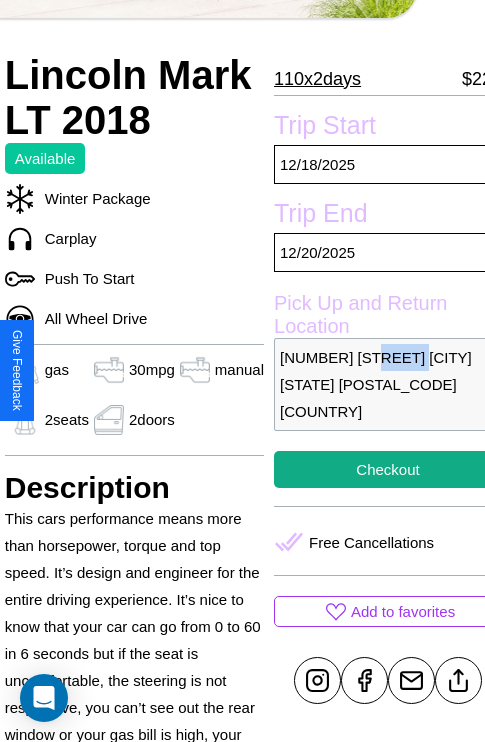 click on "[NUMBER] [STREET] [CITY] [STATE] [POSTAL_CODE] [COUNTRY]" at bounding box center (388, 384) 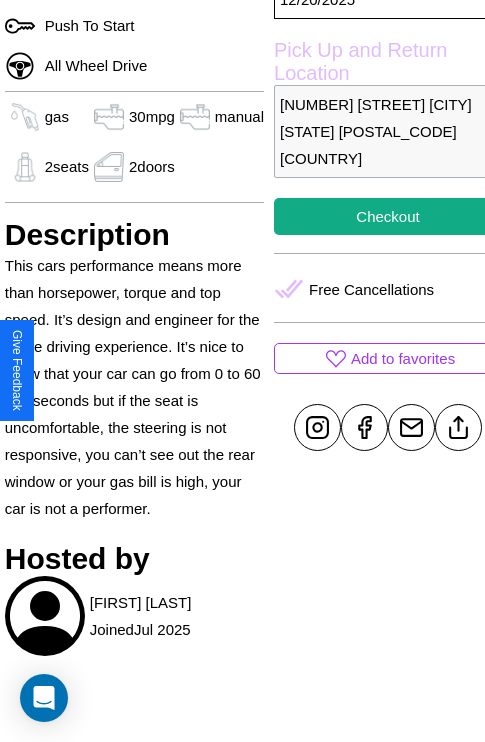scroll, scrollTop: 643, scrollLeft: 68, axis: both 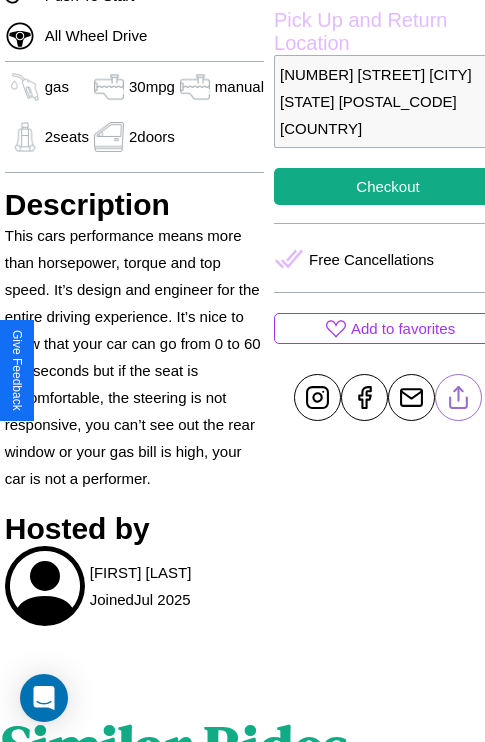 click 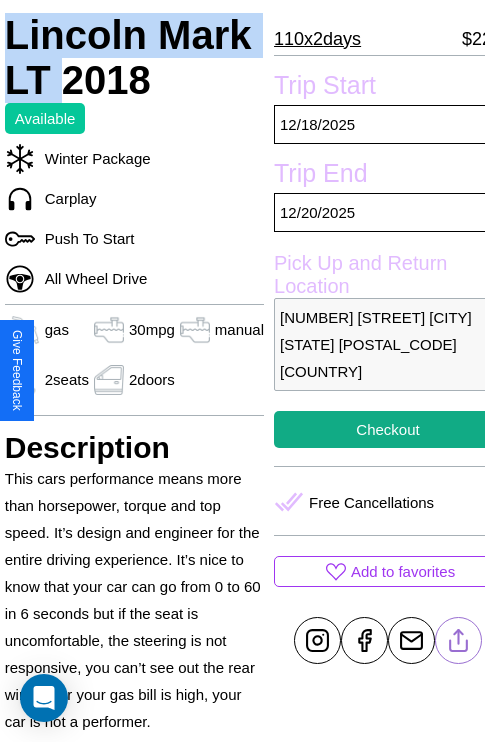 scroll, scrollTop: 432, scrollLeft: 68, axis: both 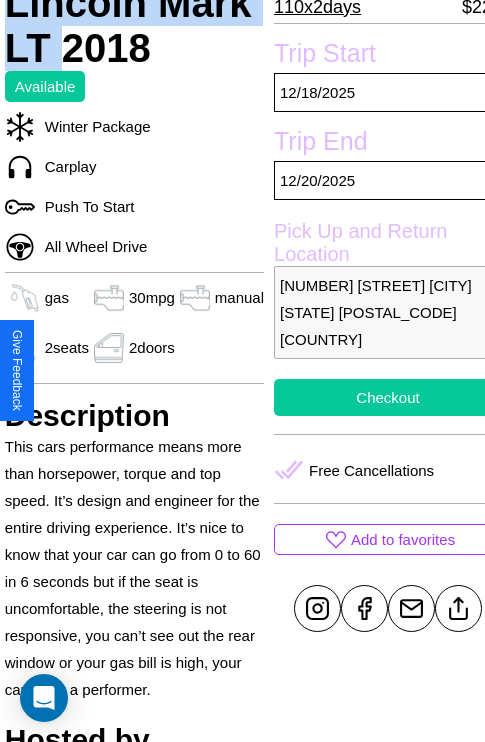 click on "Checkout" at bounding box center [388, 397] 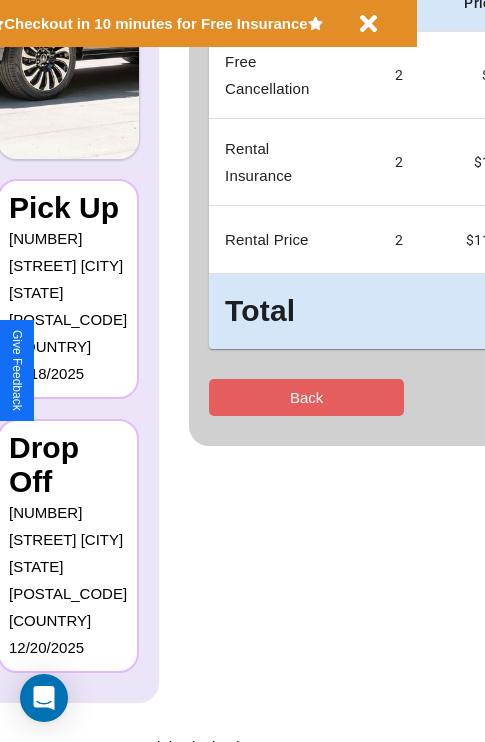 scroll, scrollTop: 0, scrollLeft: 0, axis: both 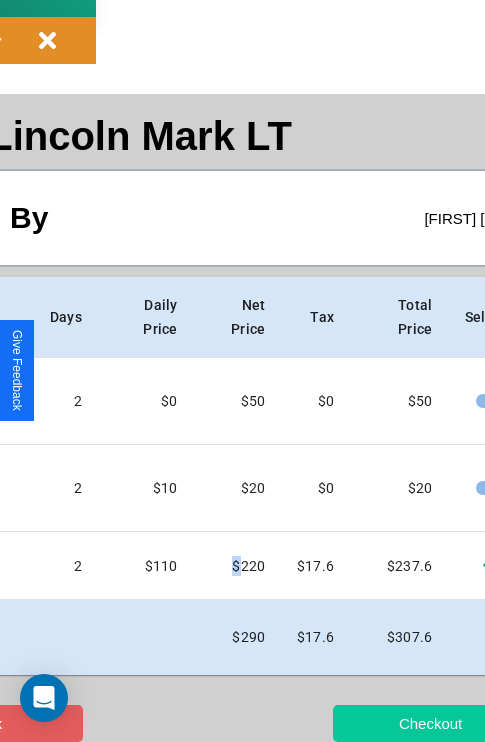 click on "Checkout" at bounding box center (430, 723) 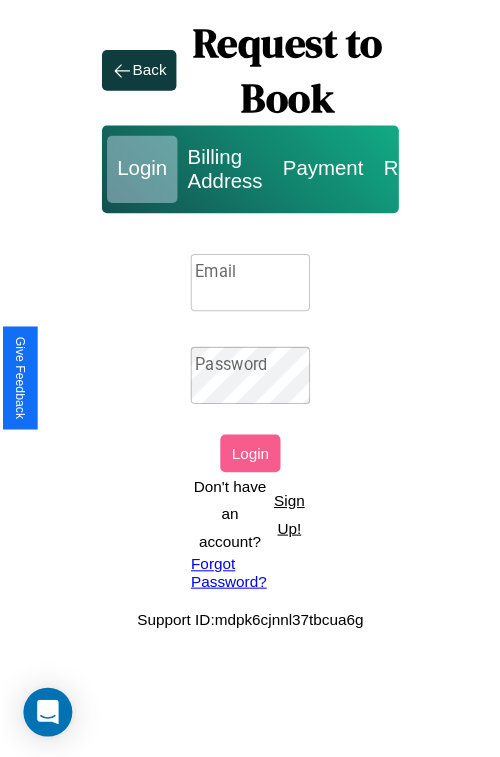 scroll, scrollTop: 0, scrollLeft: 0, axis: both 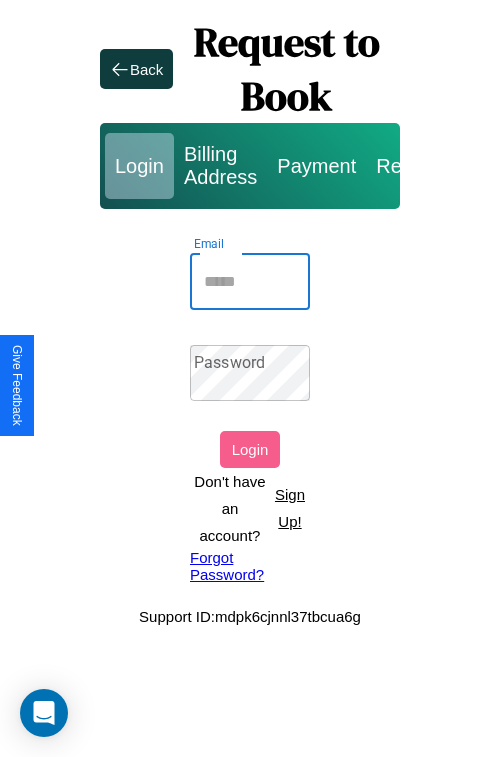 click on "Email" at bounding box center (250, 282) 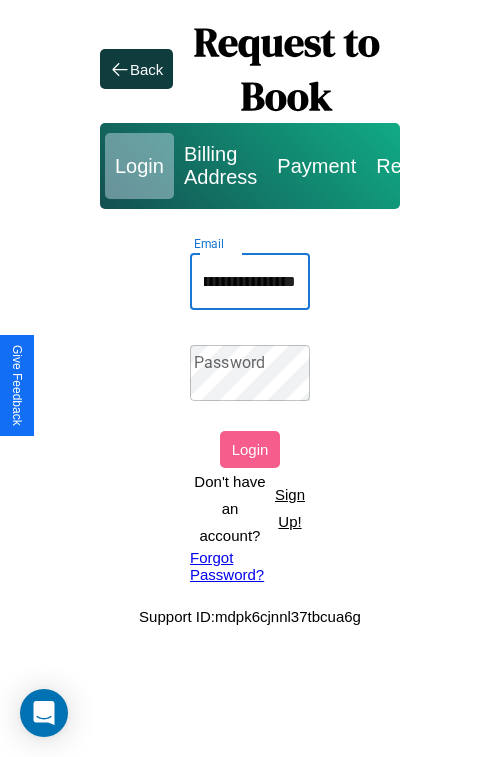 scroll, scrollTop: 0, scrollLeft: 93, axis: horizontal 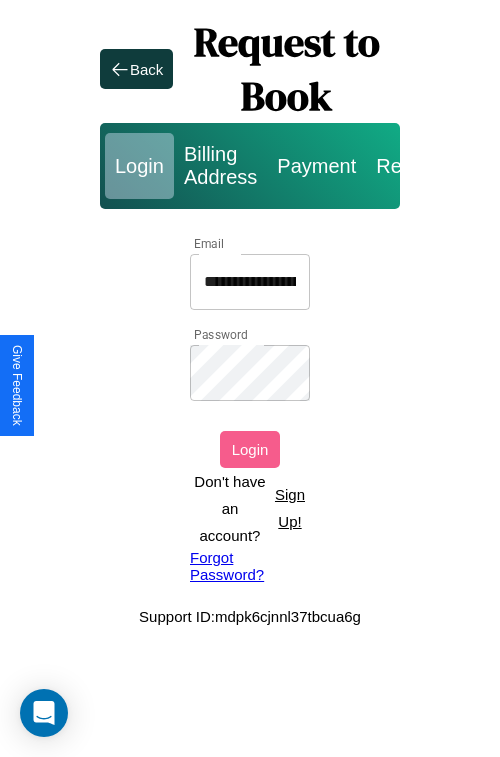 click on "Login" at bounding box center (250, 449) 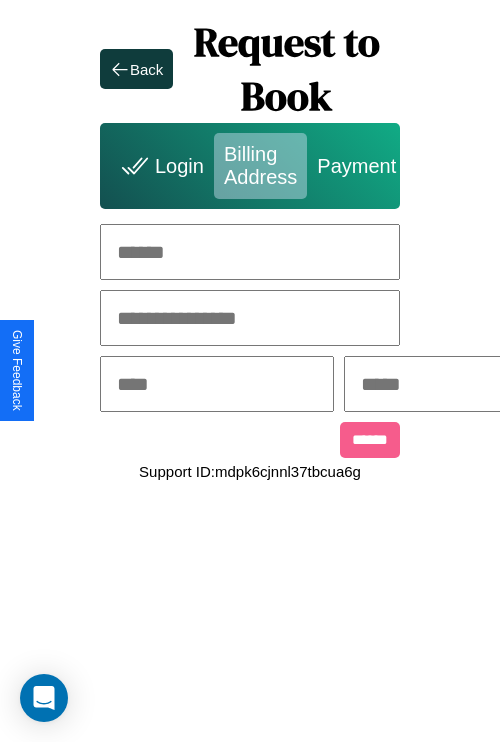 click at bounding box center [250, 252] 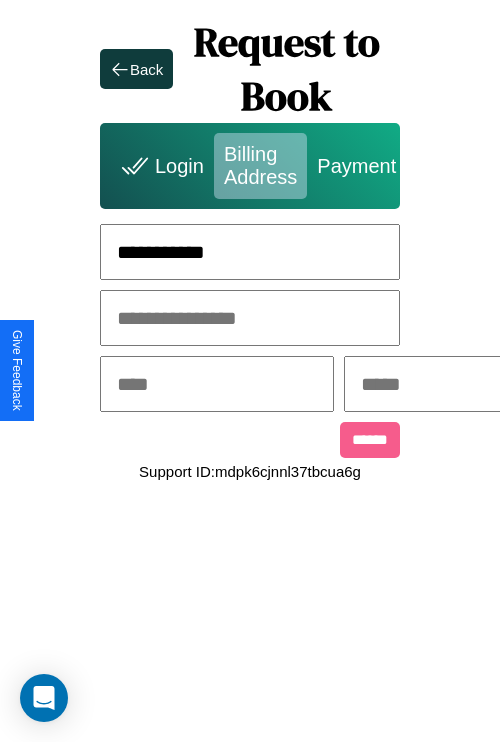 type on "**********" 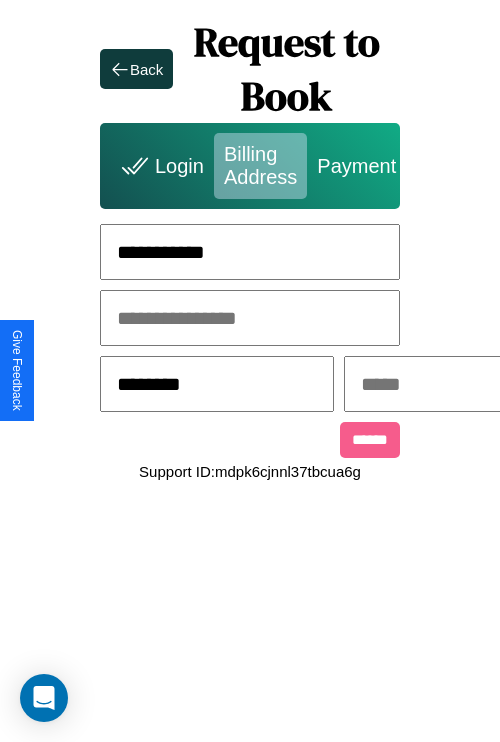 type on "********" 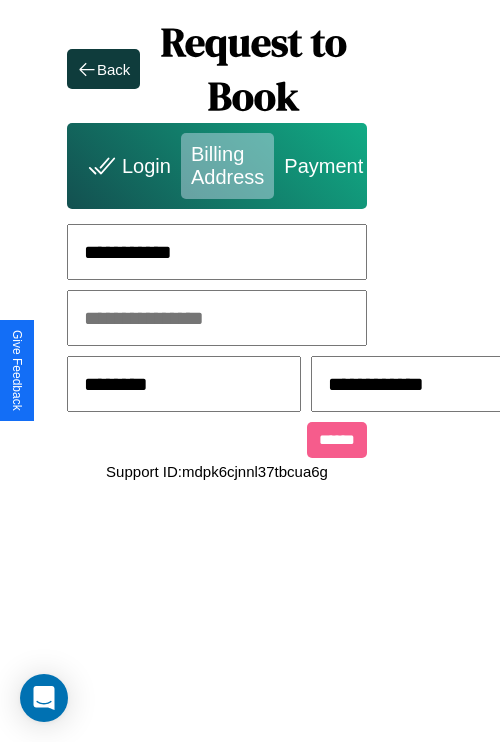 scroll, scrollTop: 0, scrollLeft: 517, axis: horizontal 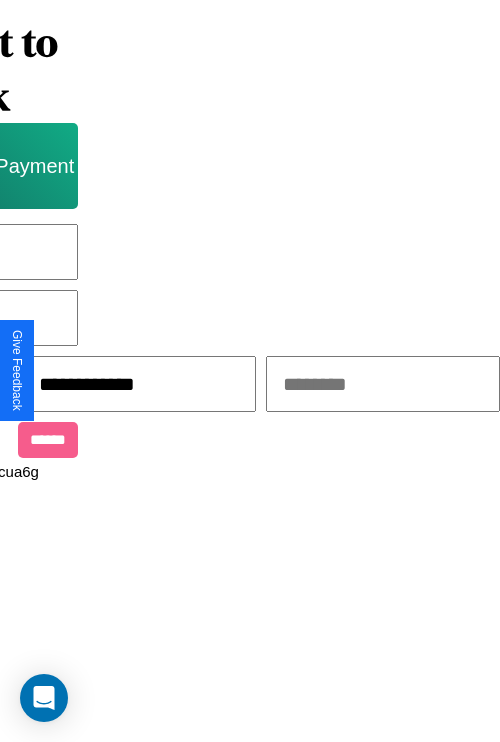 type on "**********" 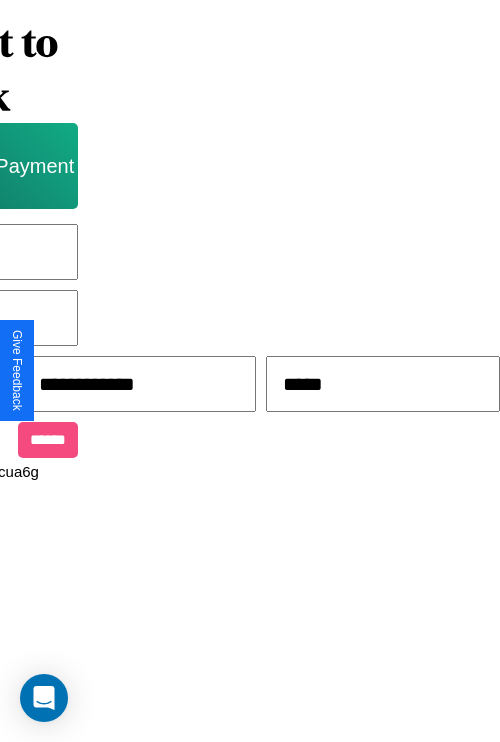type on "*****" 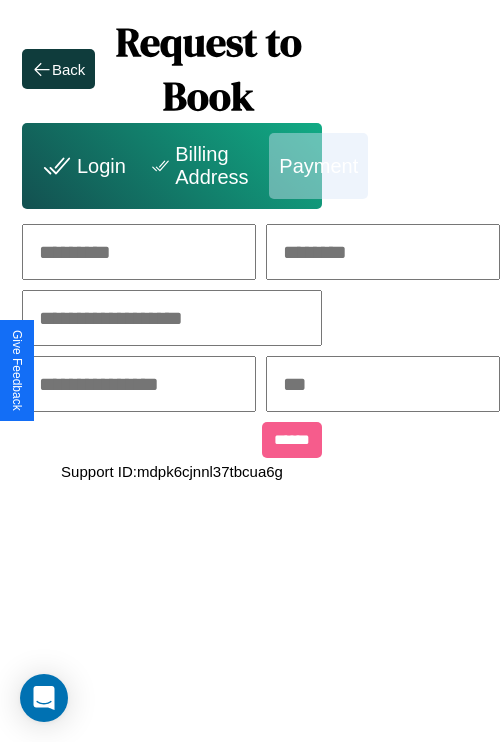scroll, scrollTop: 0, scrollLeft: 208, axis: horizontal 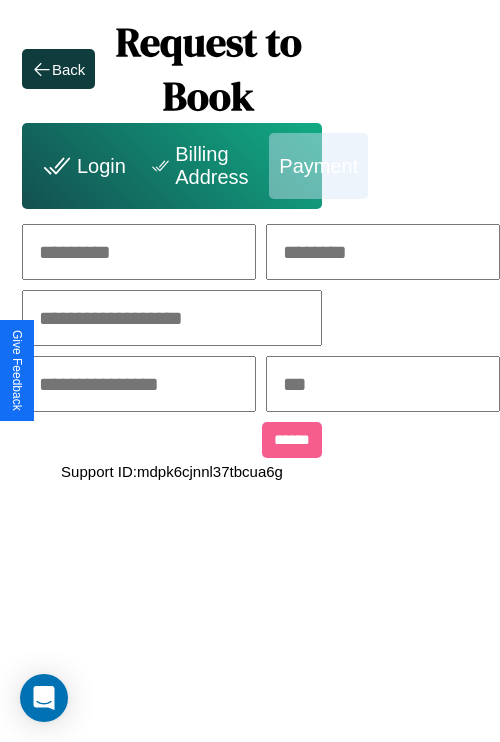 click at bounding box center (139, 252) 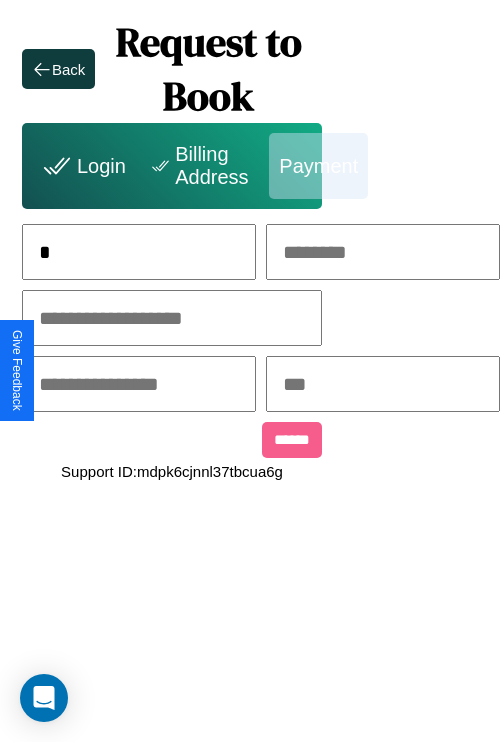 scroll, scrollTop: 0, scrollLeft: 127, axis: horizontal 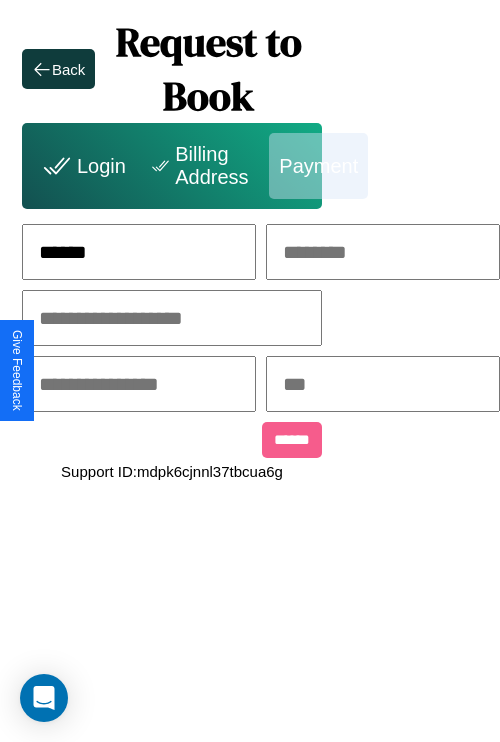 type on "******" 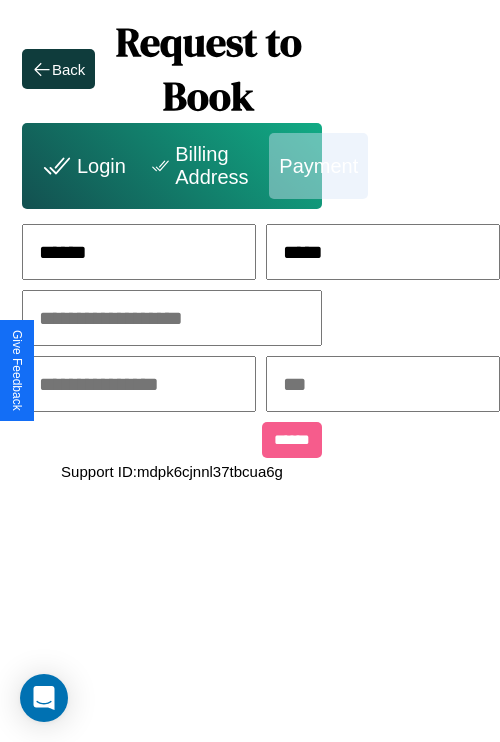 type on "*****" 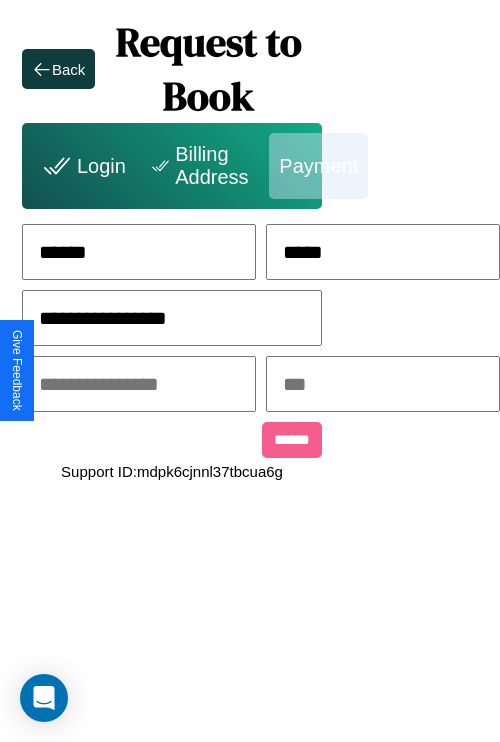 type on "**********" 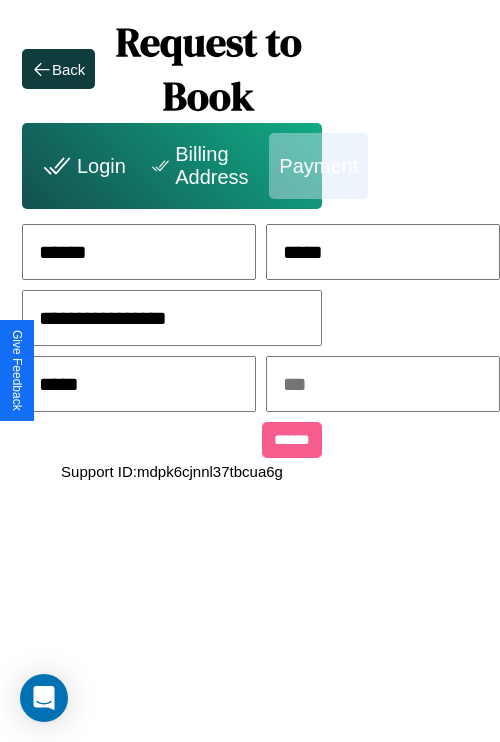 type on "*****" 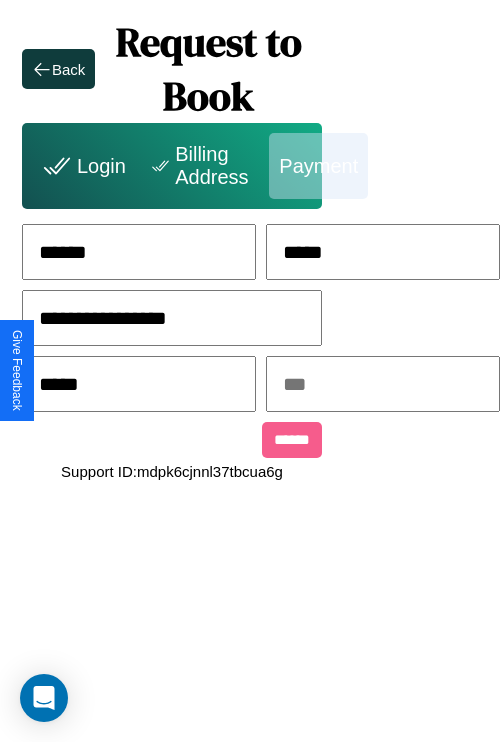 click at bounding box center [383, 384] 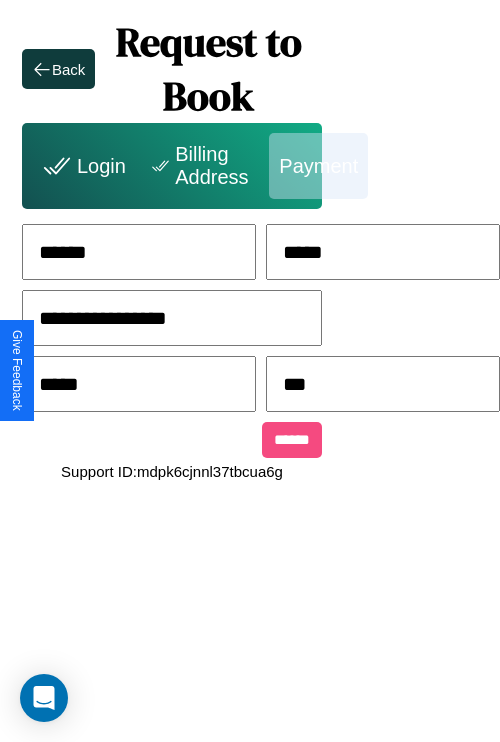 type on "***" 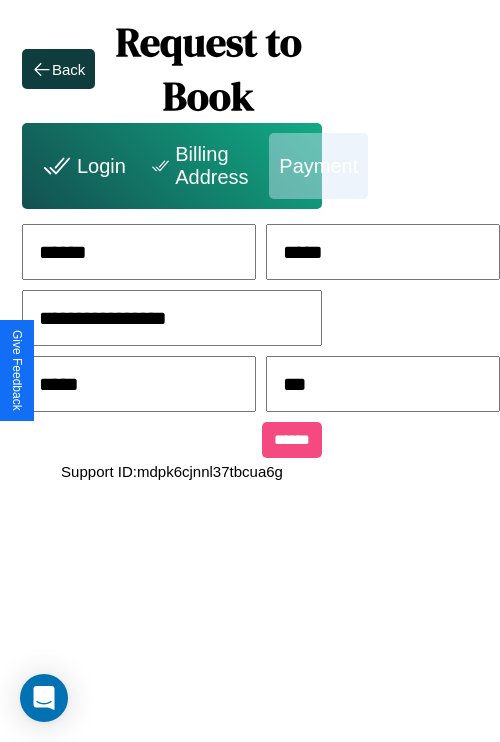 click on "******" at bounding box center [292, 440] 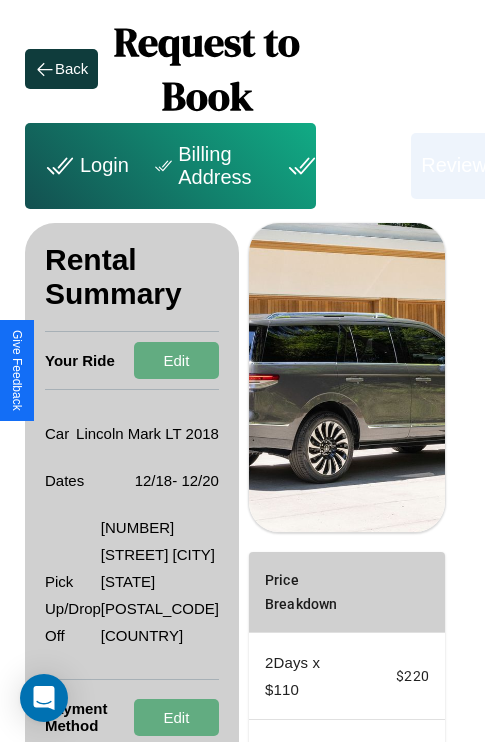 scroll, scrollTop: 355, scrollLeft: 72, axis: both 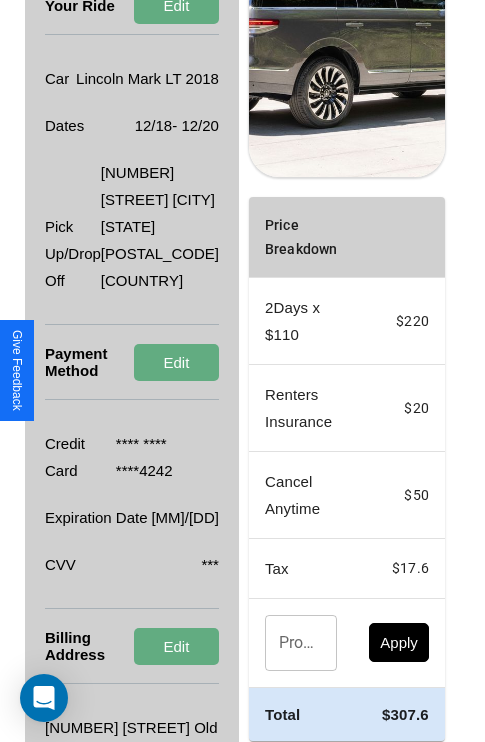 click on "Promo Code" at bounding box center (290, 643) 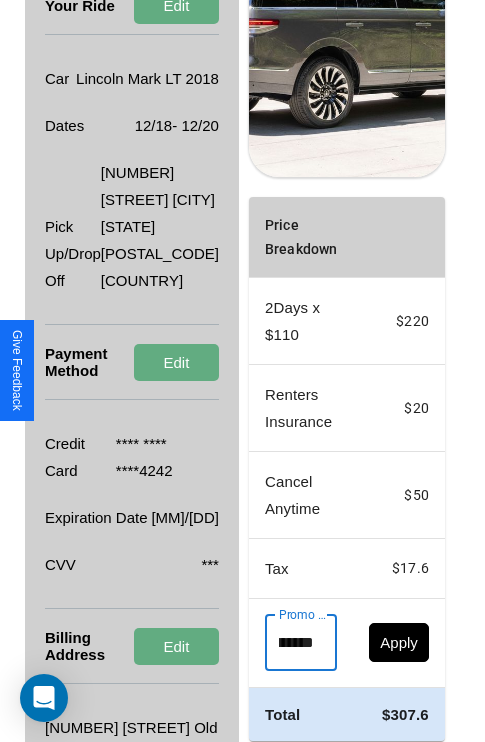 scroll, scrollTop: 0, scrollLeft: 71, axis: horizontal 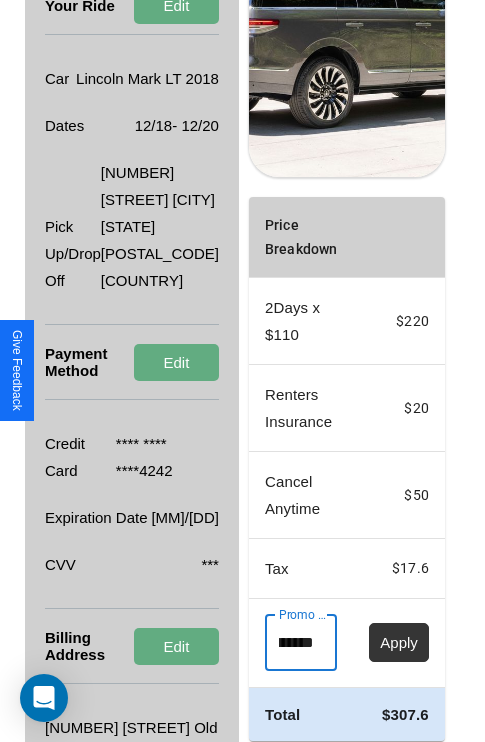 type on "**********" 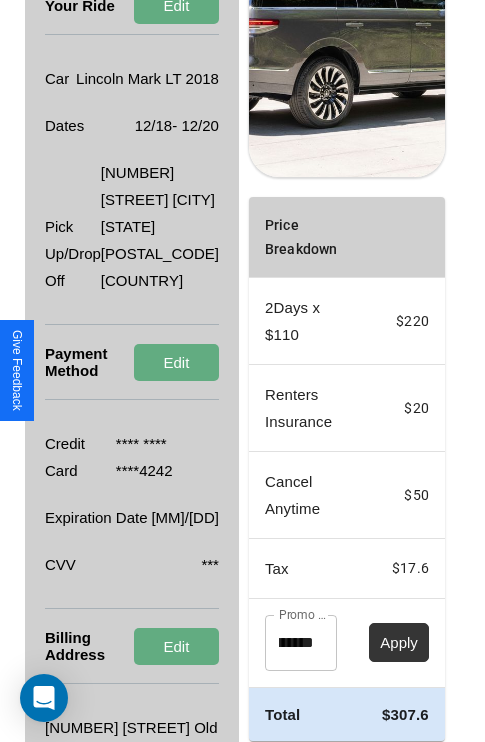 scroll, scrollTop: 0, scrollLeft: 0, axis: both 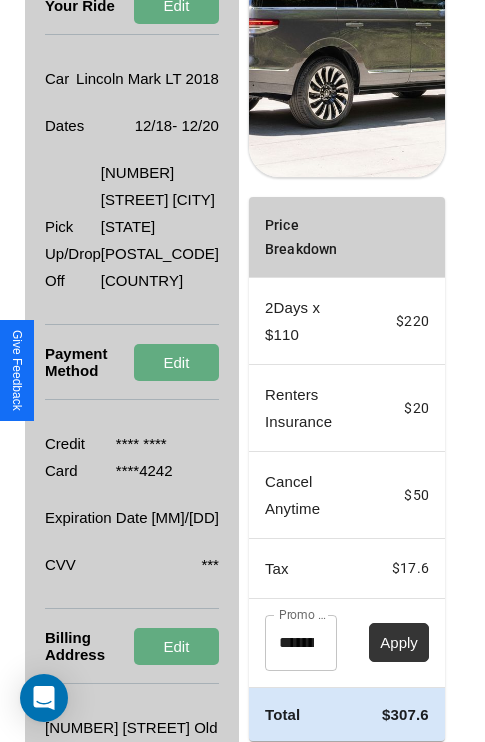 click on "Apply" at bounding box center [399, 642] 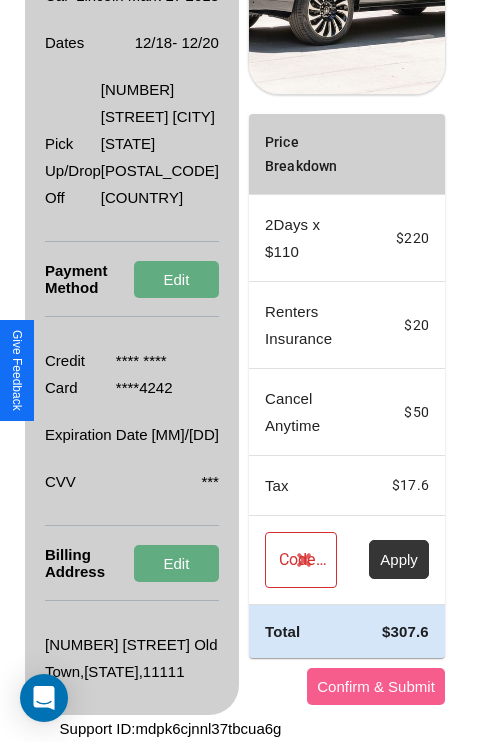 scroll, scrollTop: 509, scrollLeft: 72, axis: both 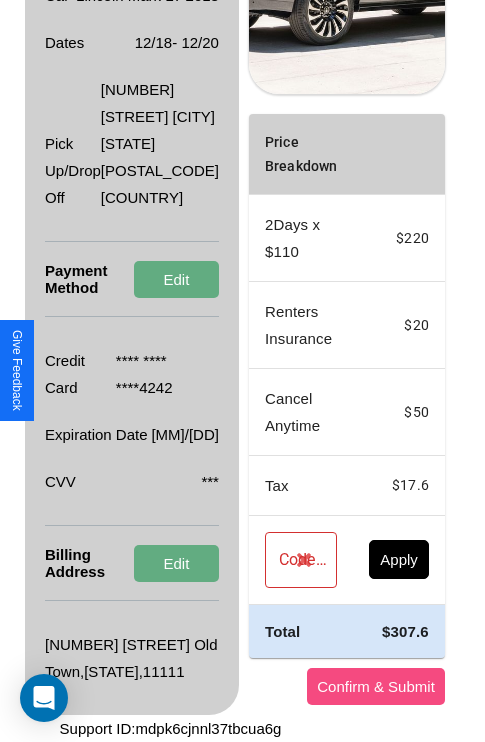 click on "Confirm & Submit" at bounding box center [376, 686] 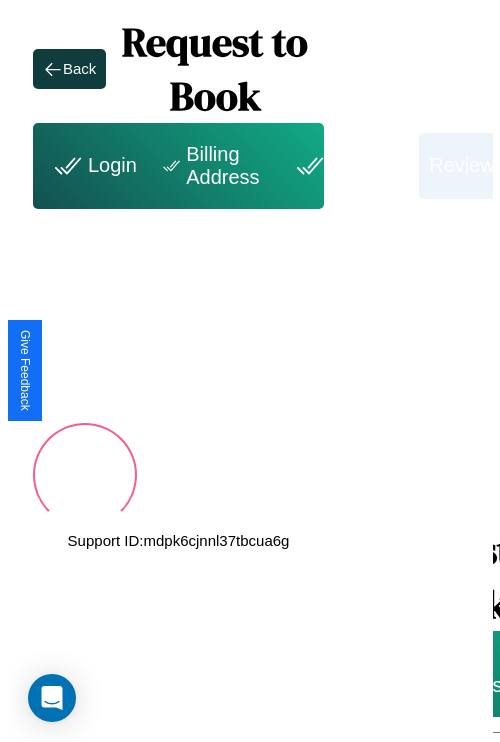 scroll, scrollTop: 0, scrollLeft: 72, axis: horizontal 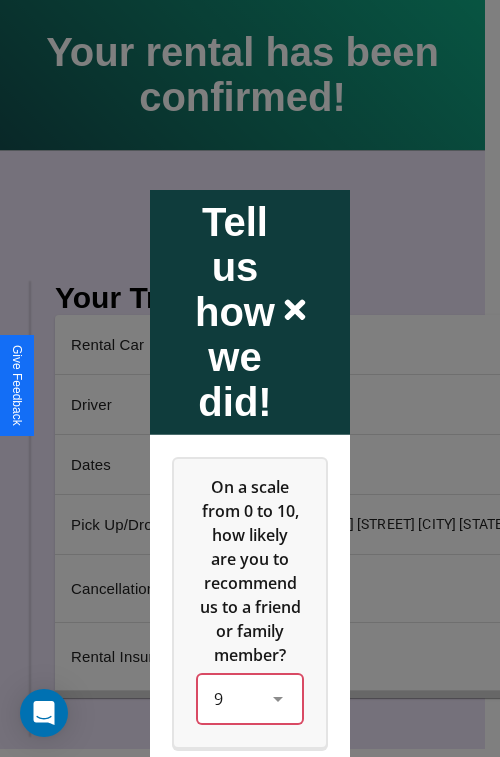 click on "9" at bounding box center [250, 698] 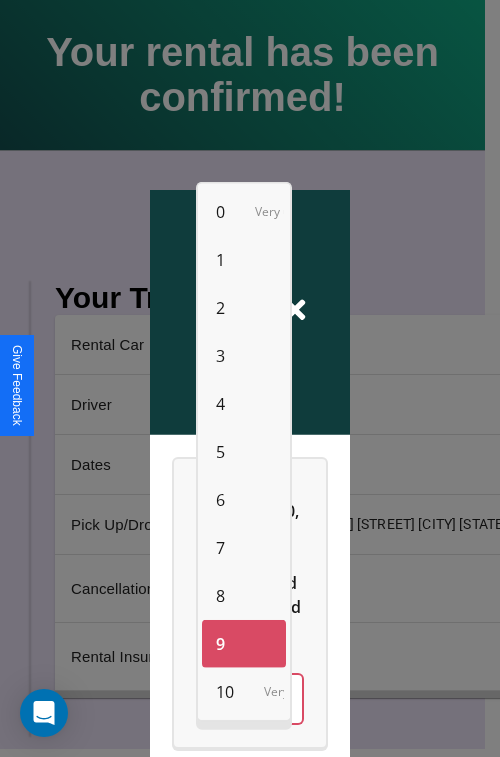 click on "7" at bounding box center [220, 548] 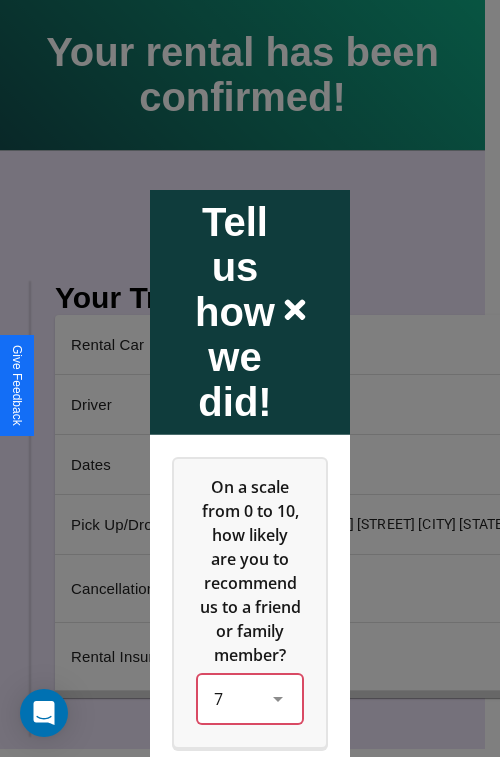scroll, scrollTop: 286, scrollLeft: 0, axis: vertical 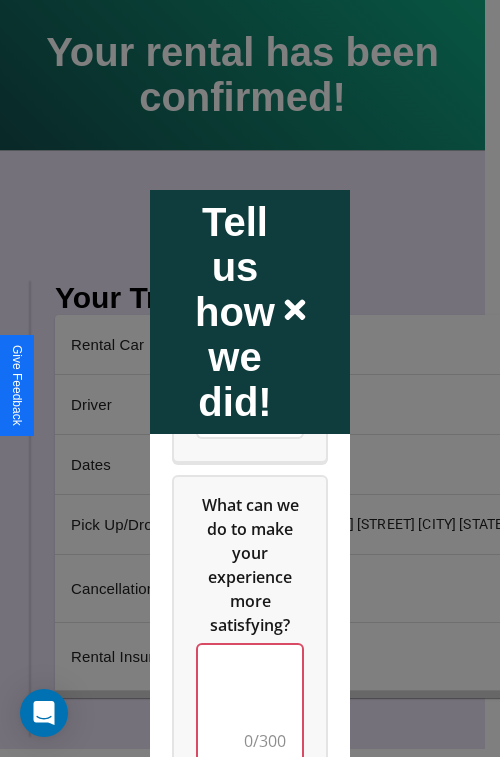 click at bounding box center [250, 704] 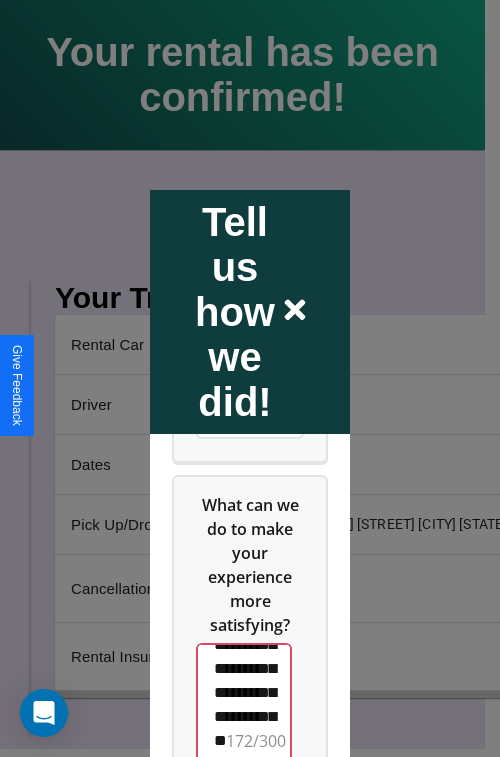 scroll, scrollTop: 732, scrollLeft: 0, axis: vertical 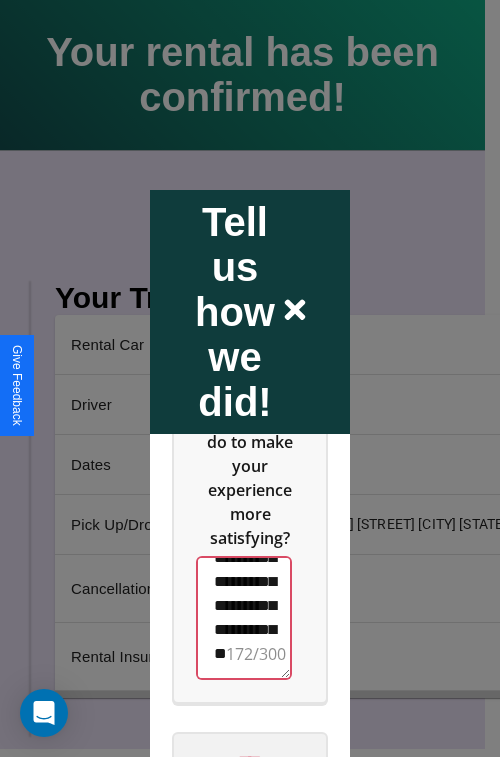 type on "**********" 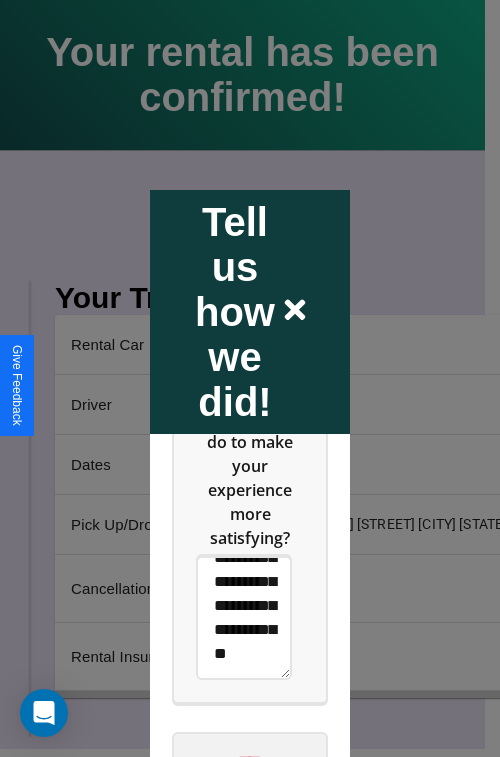 click on "****" at bounding box center [250, 761] 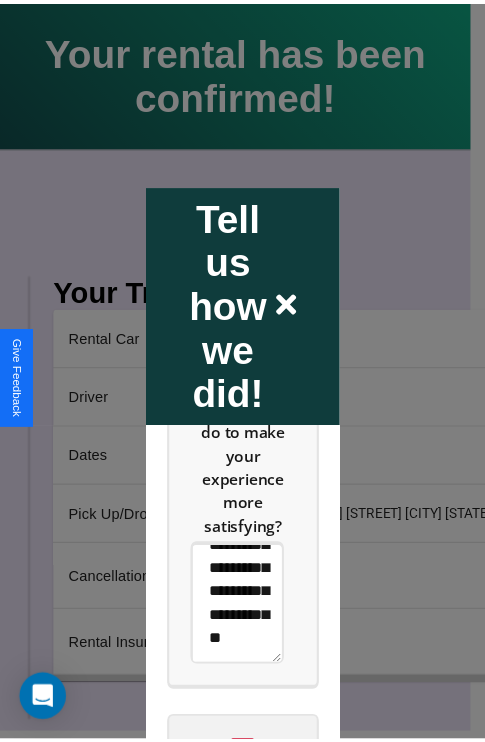 scroll, scrollTop: 0, scrollLeft: 0, axis: both 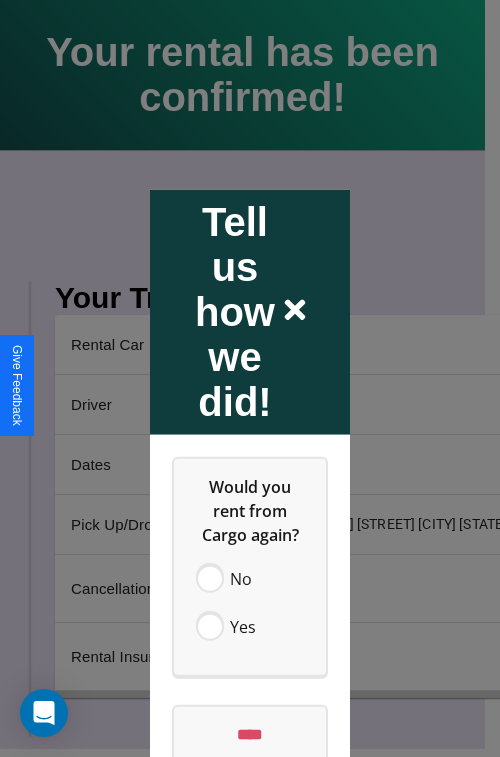click at bounding box center (250, 378) 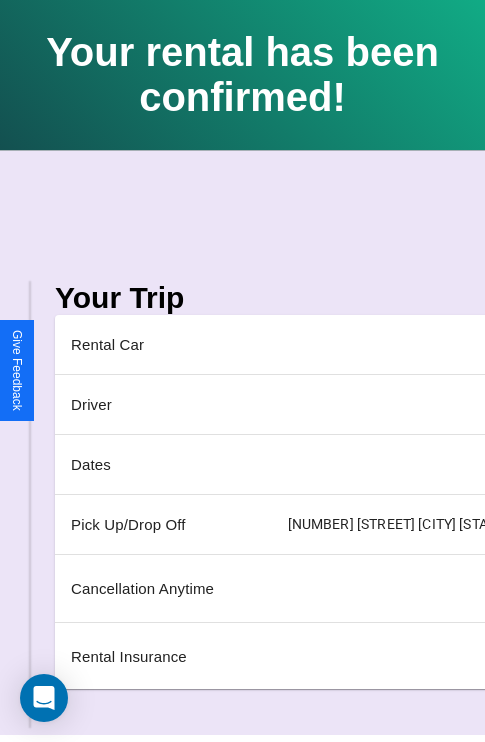 scroll, scrollTop: 0, scrollLeft: 235, axis: horizontal 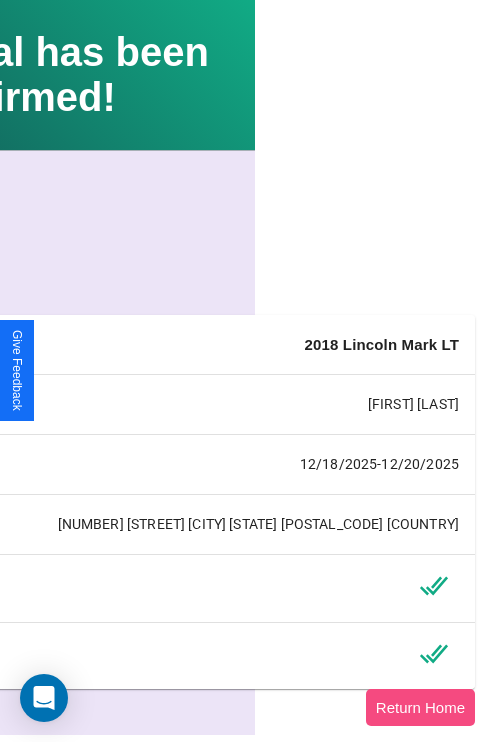 click on "Return Home" at bounding box center [420, 707] 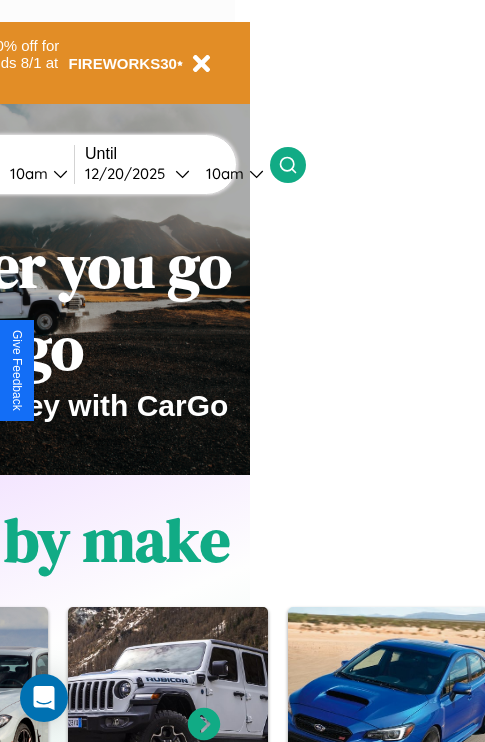 scroll, scrollTop: 0, scrollLeft: 0, axis: both 